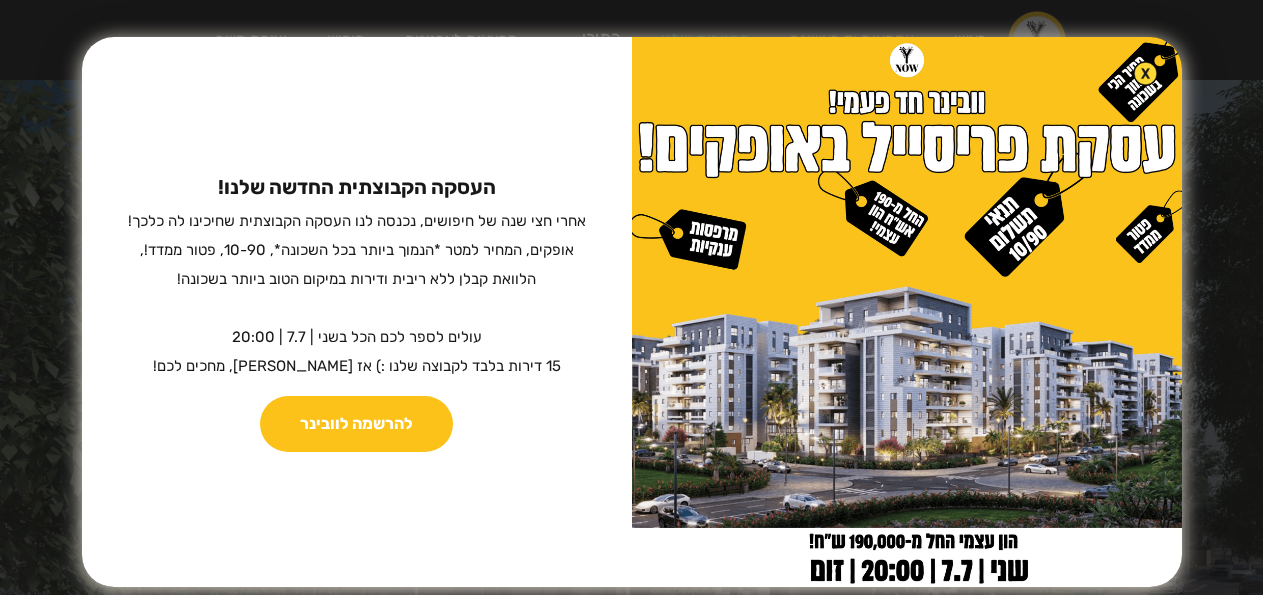 scroll, scrollTop: 0, scrollLeft: 0, axis: both 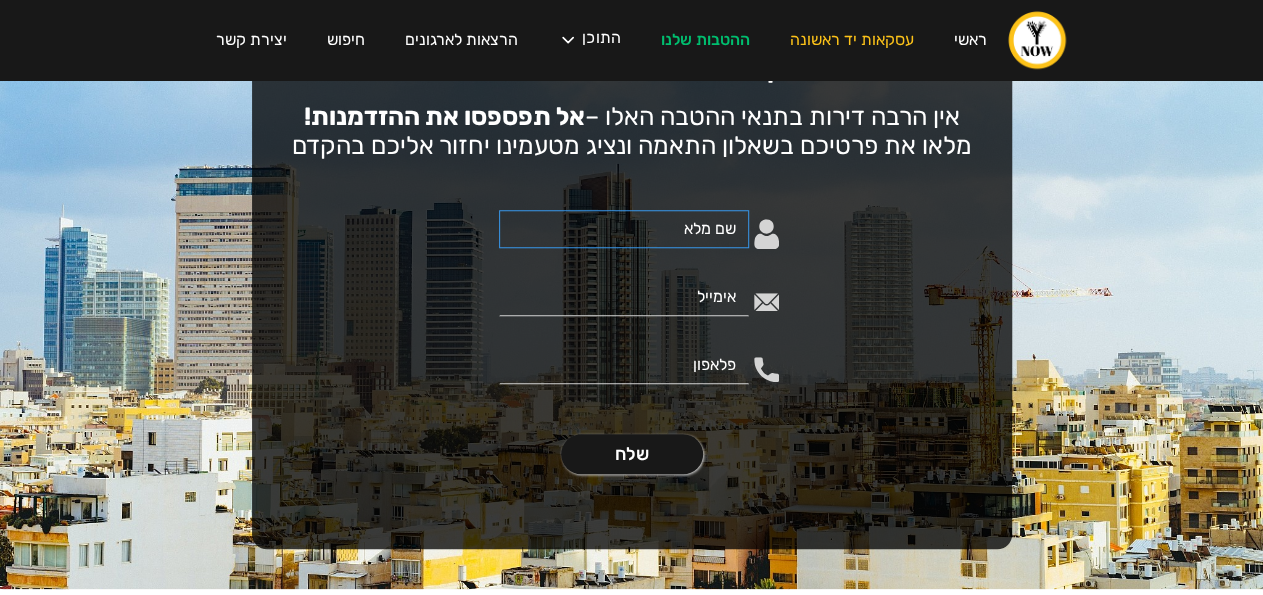 click at bounding box center [624, 229] 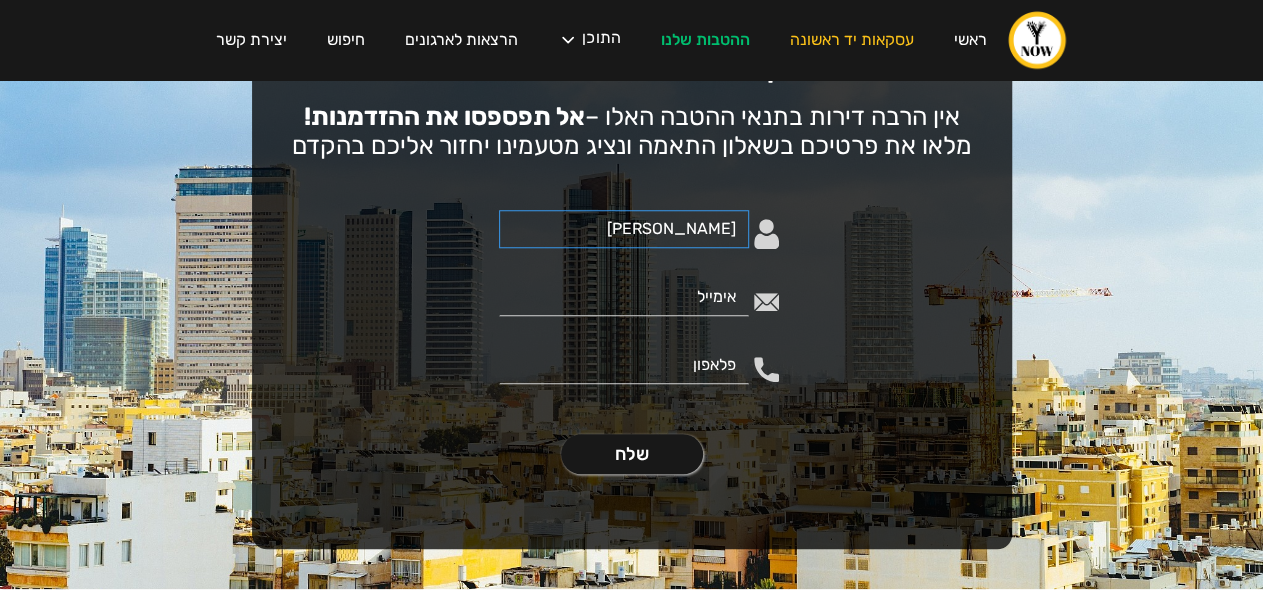 type on "ישראל לסרי" 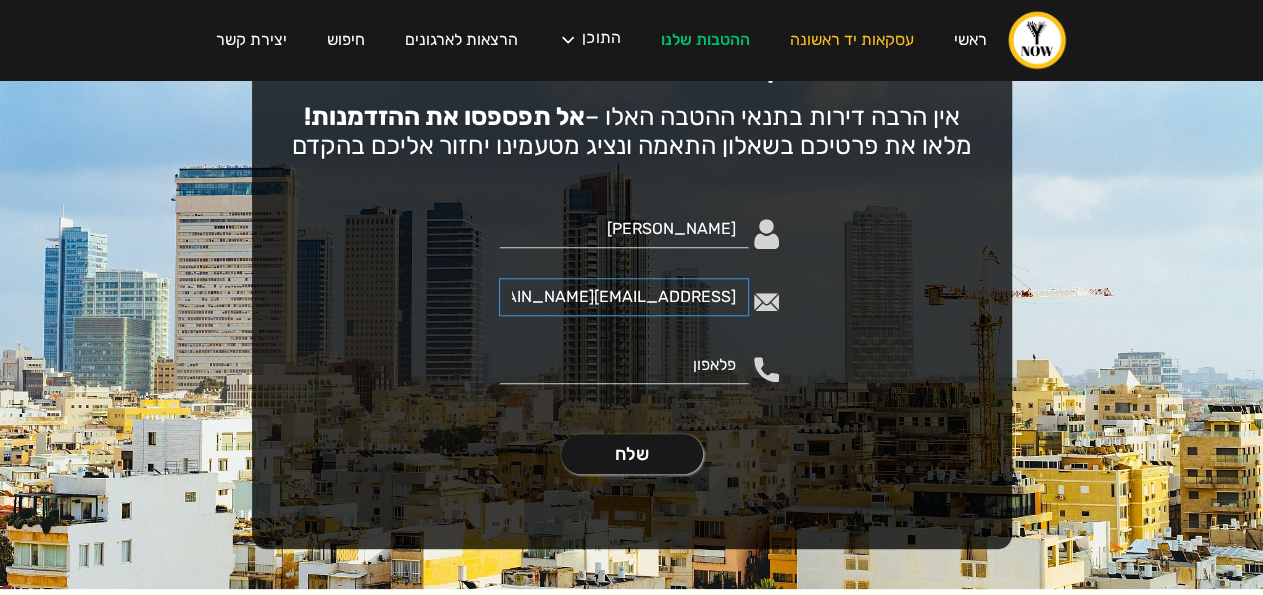 type on "isrlasri@gmail.com" 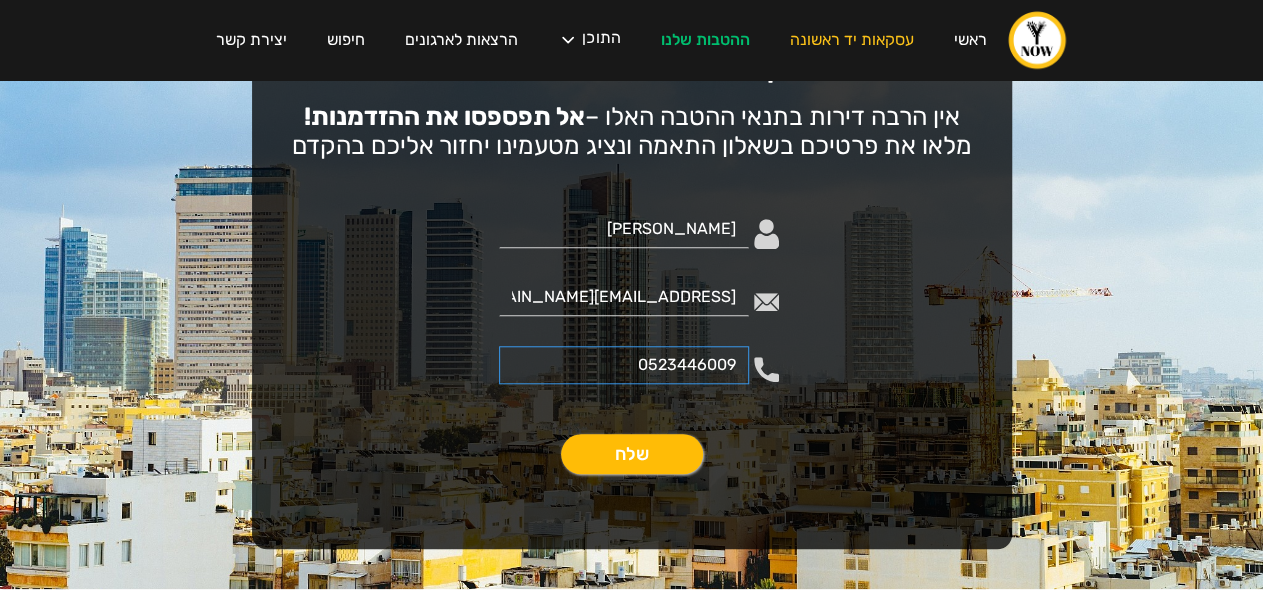 type on "0523446009" 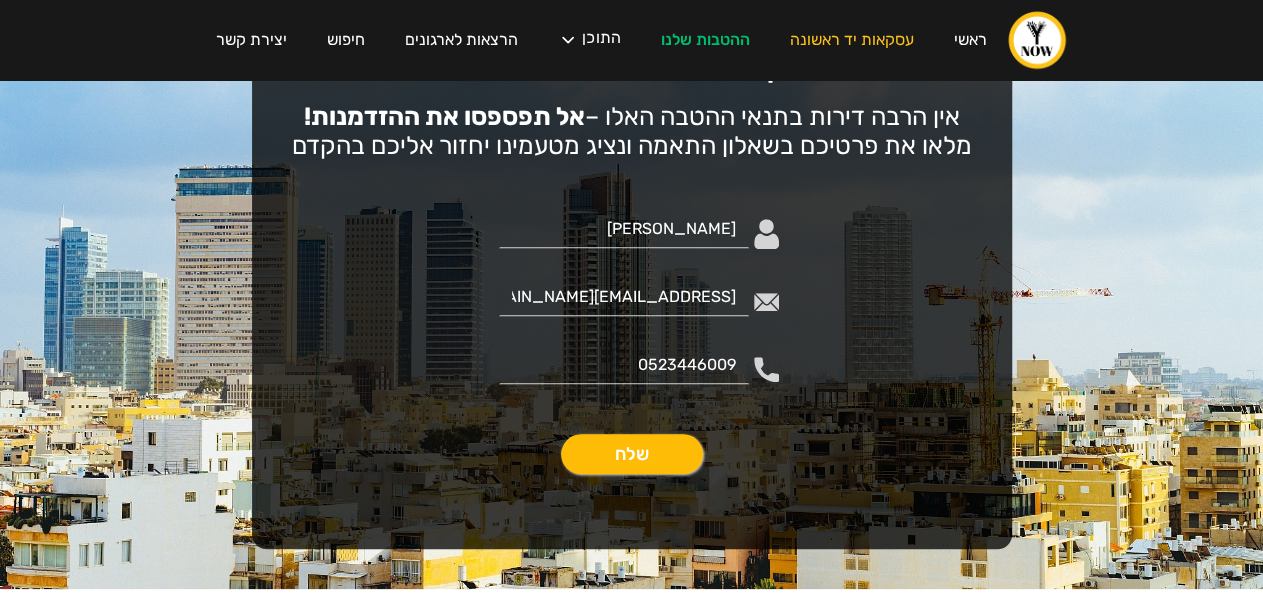 click on "שלח" at bounding box center (632, 454) 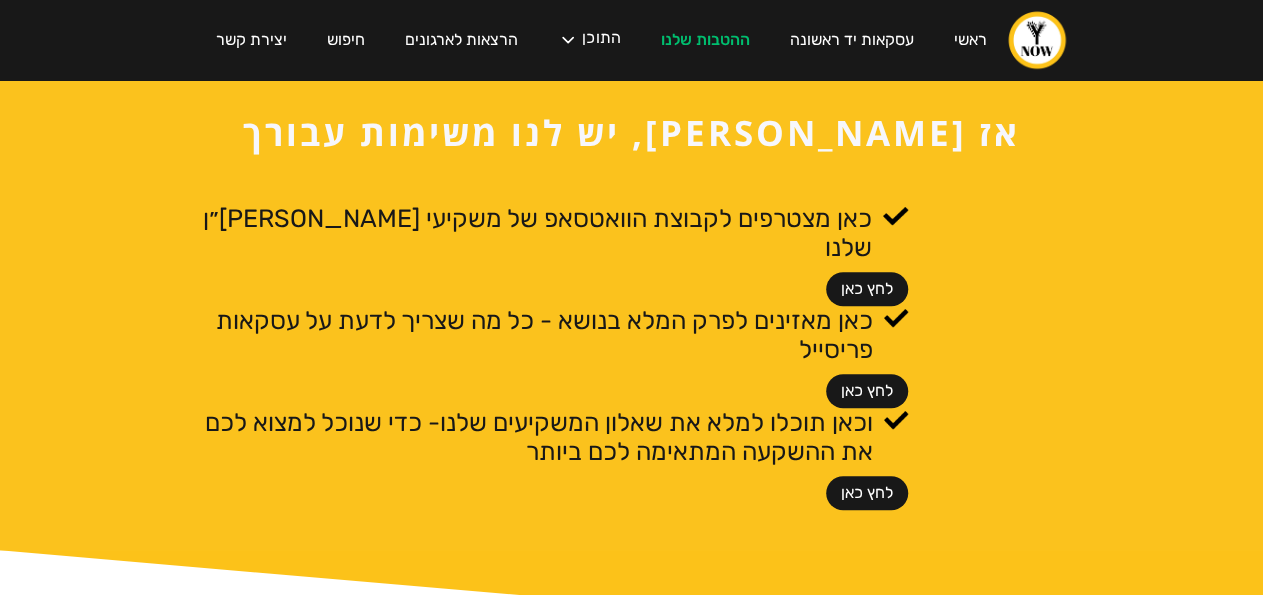 scroll, scrollTop: 648, scrollLeft: 0, axis: vertical 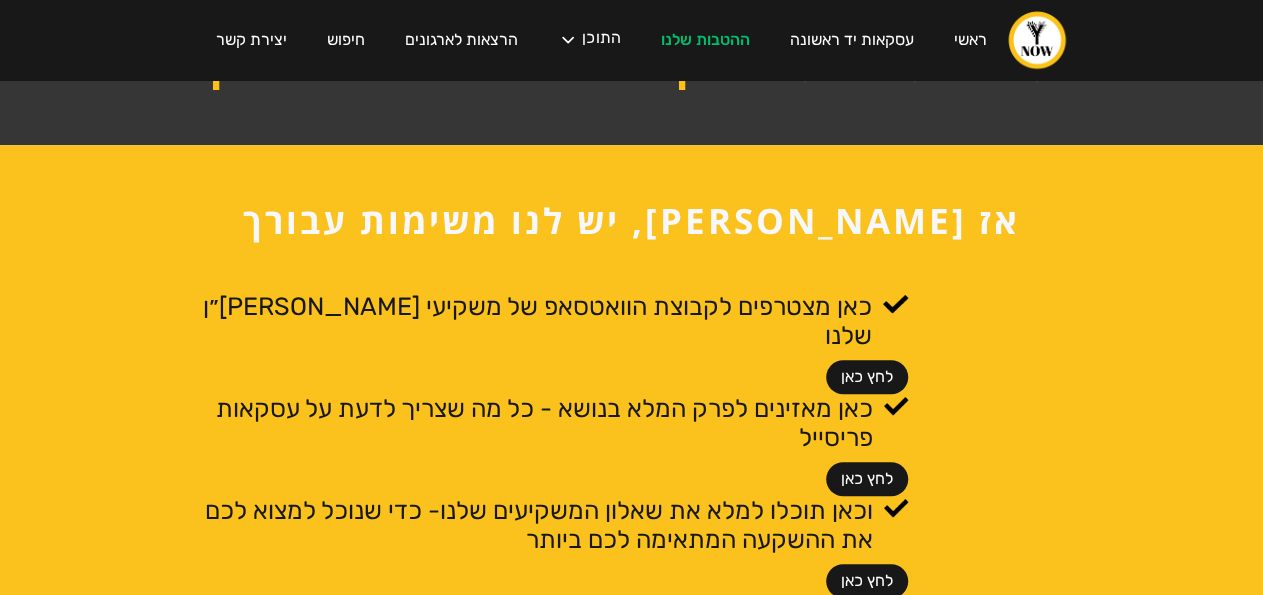 click on "לחץ כאן" at bounding box center [867, 581] 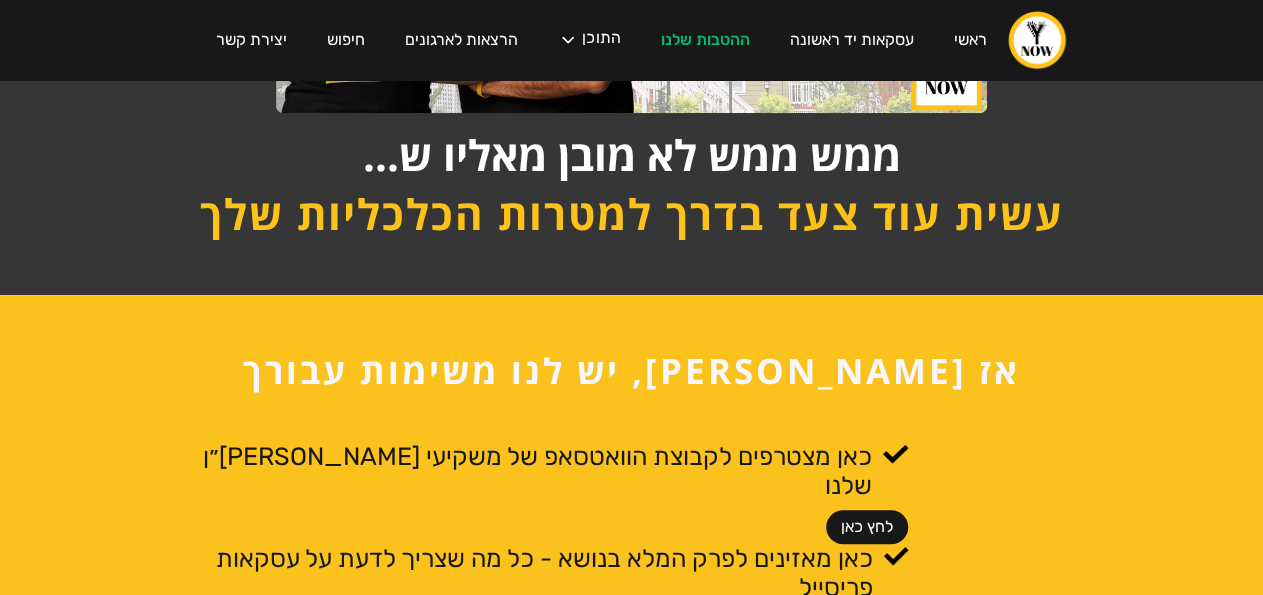 scroll, scrollTop: 816, scrollLeft: 0, axis: vertical 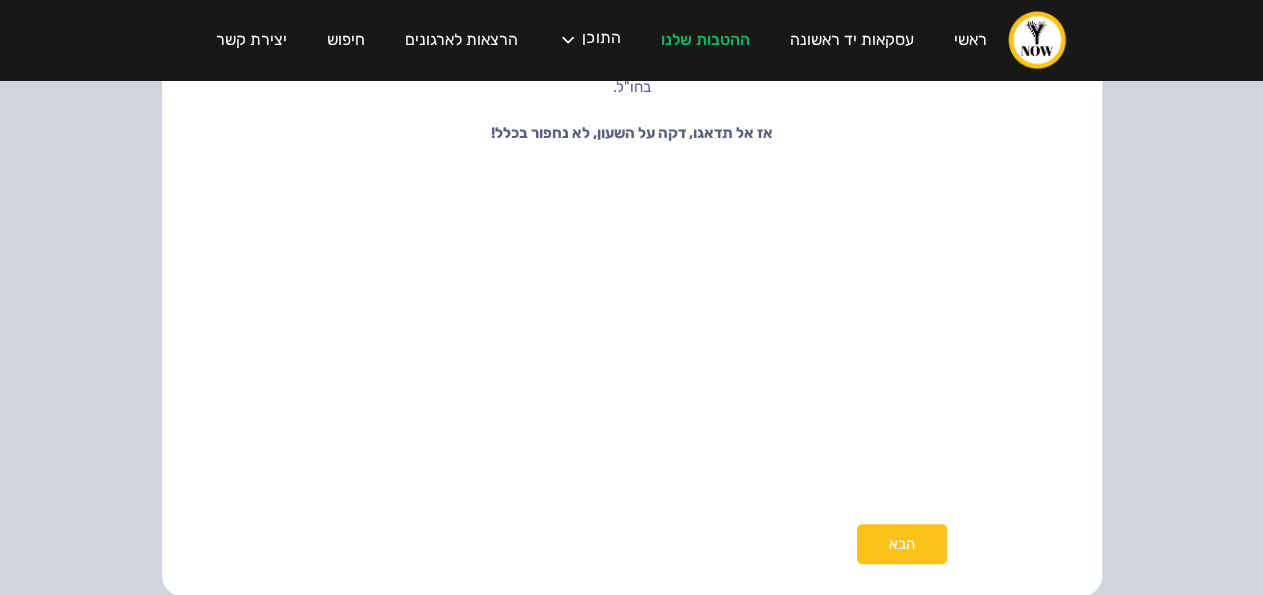 click on "הבא" at bounding box center (902, 544) 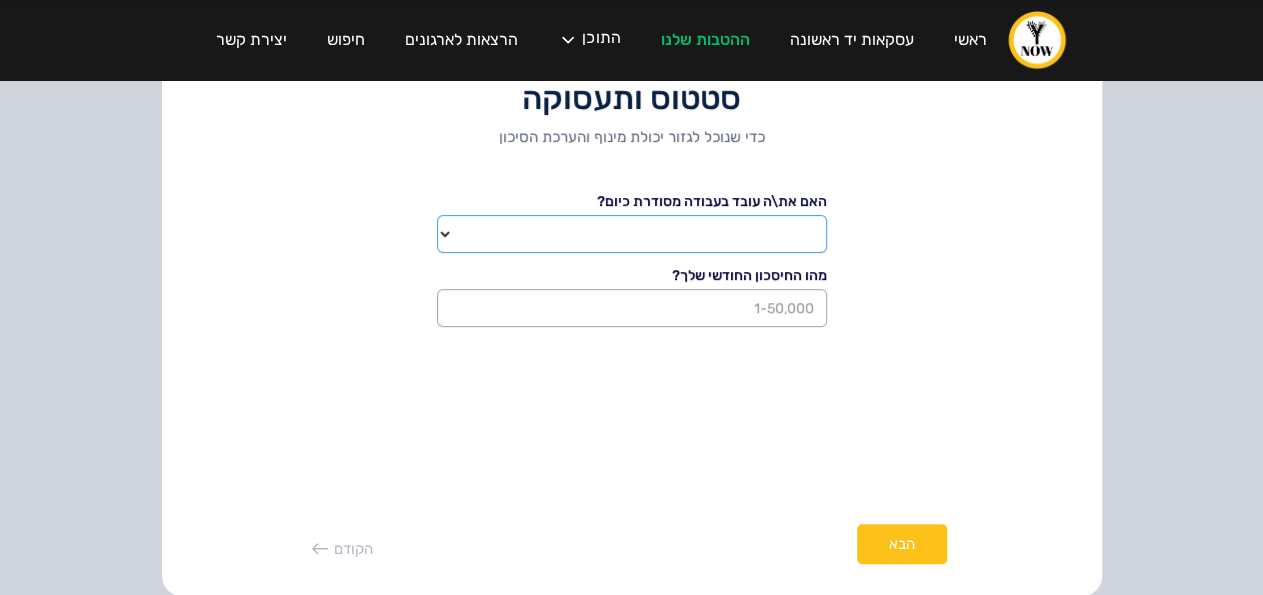 click on "שכיר עצמאי שכיר ועצמאי" at bounding box center (632, 234) 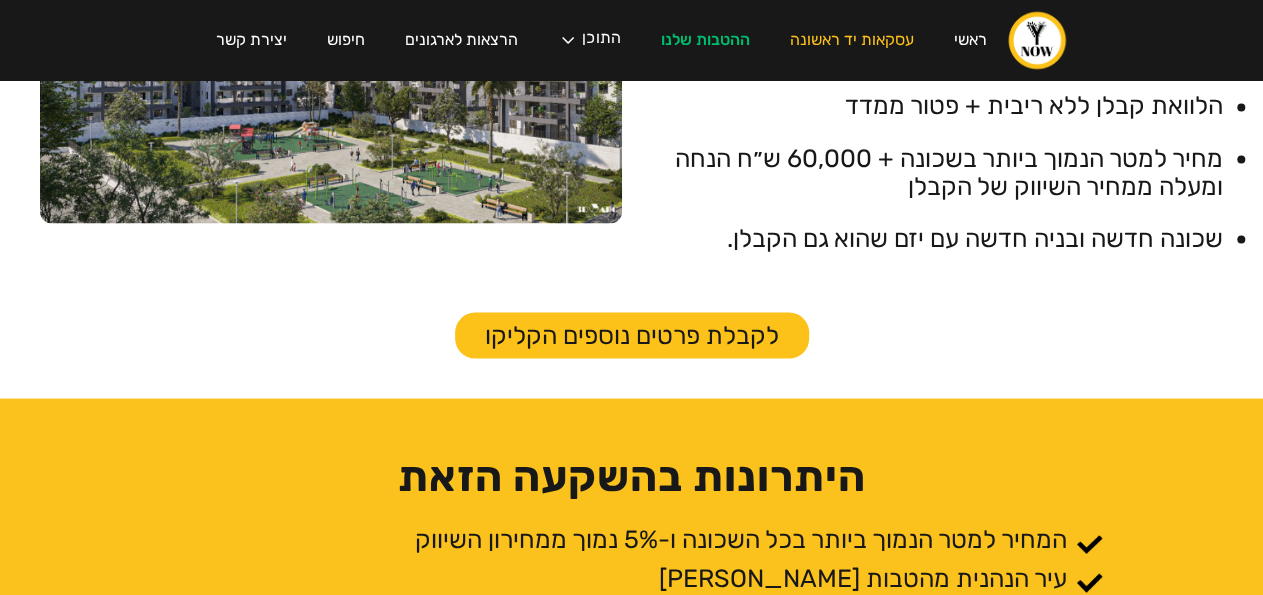 scroll, scrollTop: 2484, scrollLeft: 0, axis: vertical 